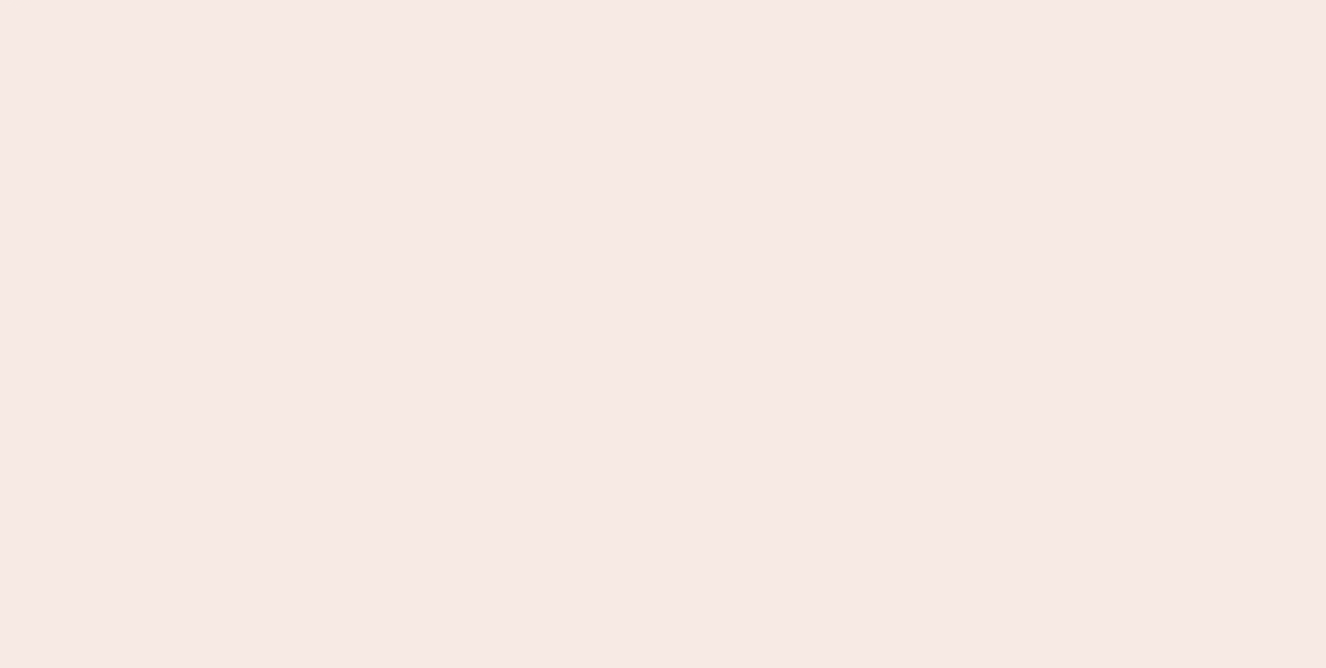scroll, scrollTop: 0, scrollLeft: 0, axis: both 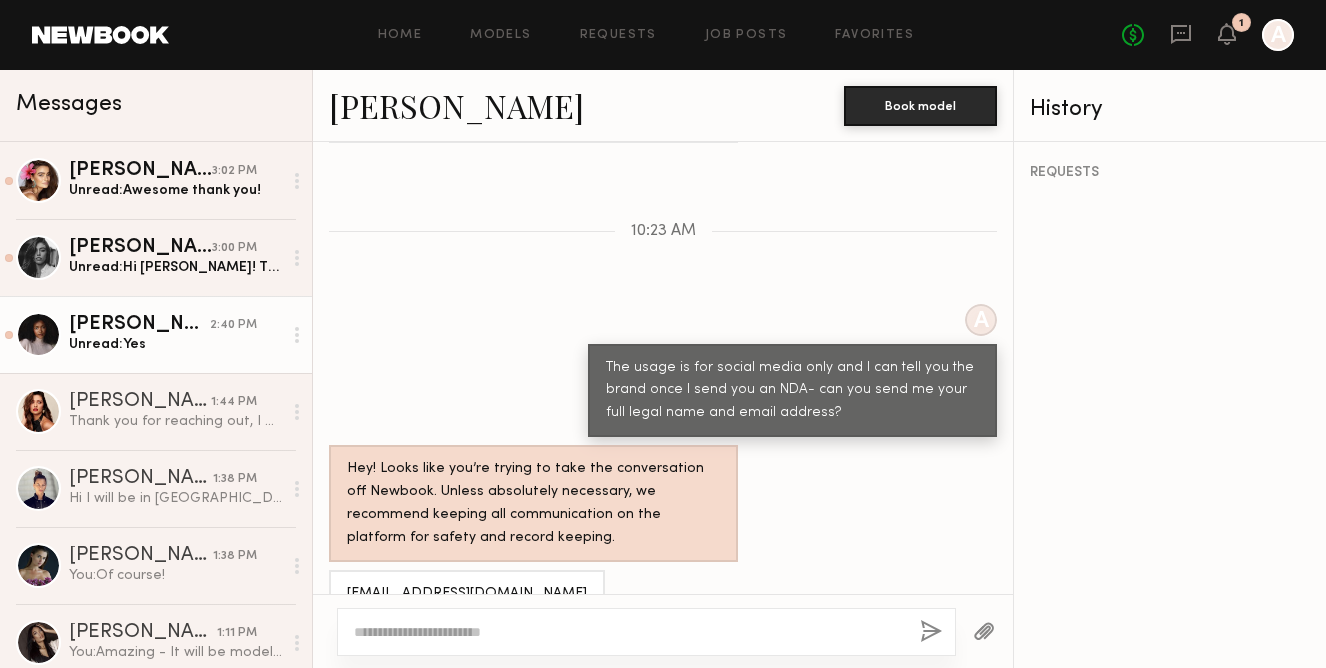 click on "[PERSON_NAME]" 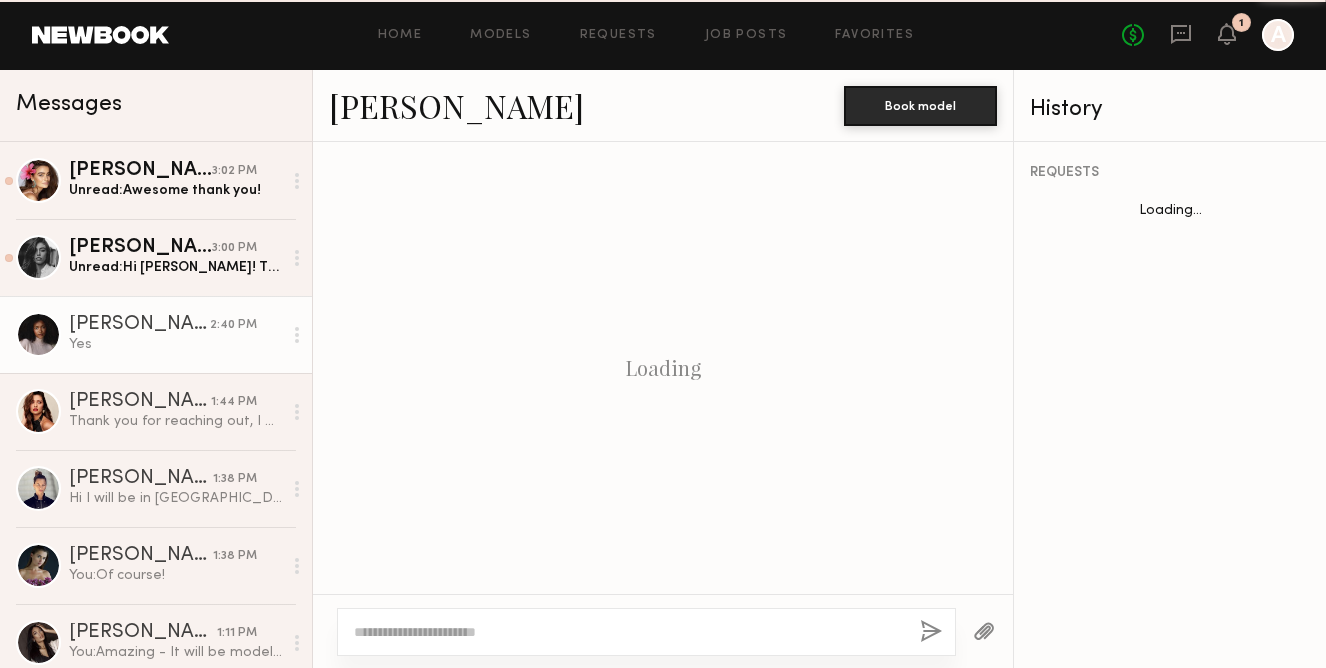 scroll, scrollTop: 1569, scrollLeft: 0, axis: vertical 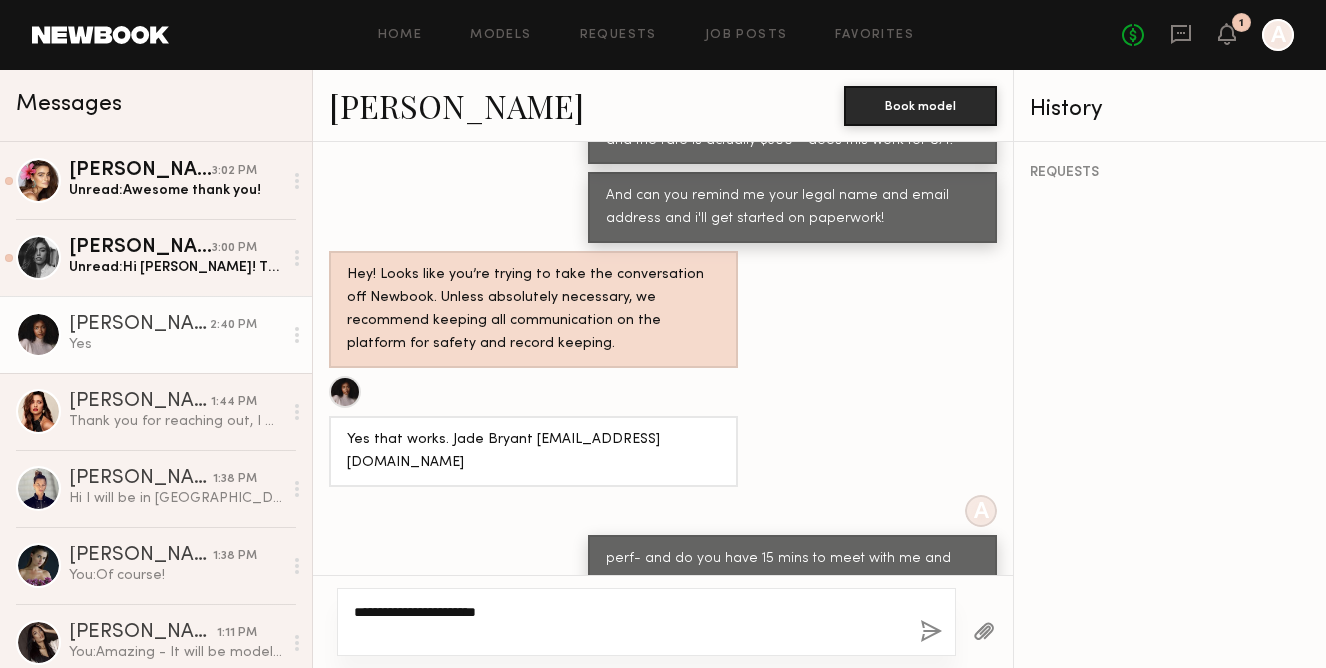 type on "**********" 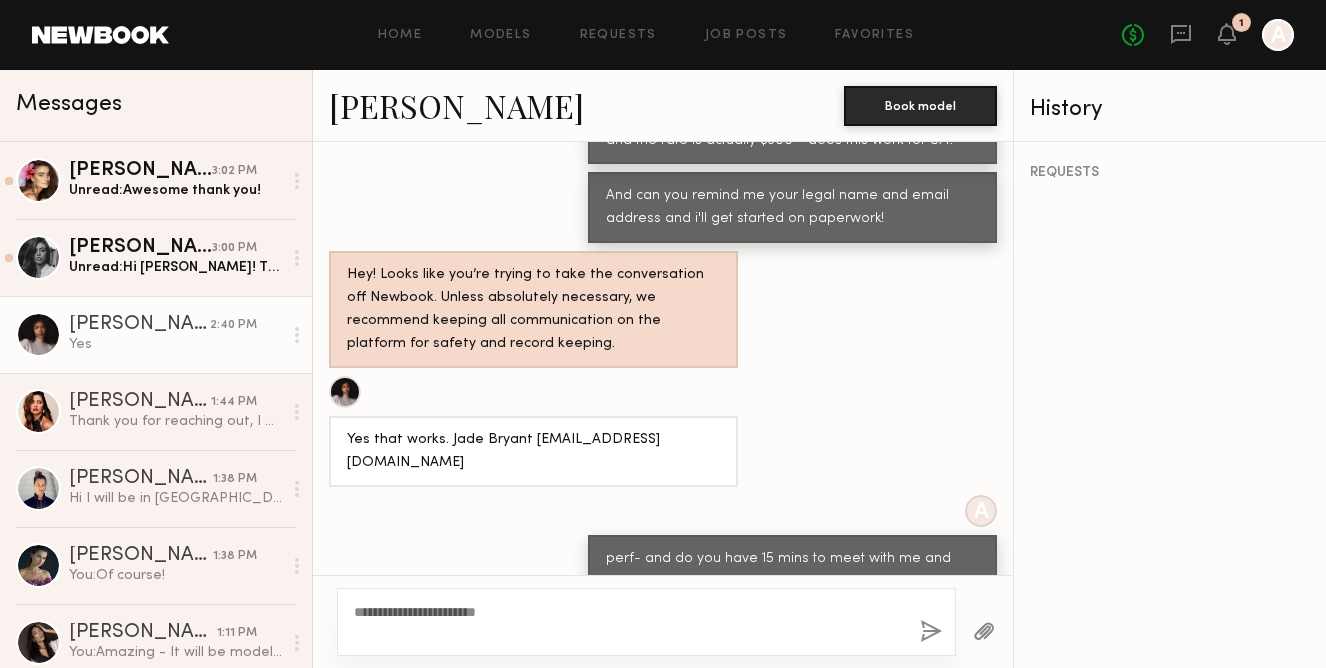 click 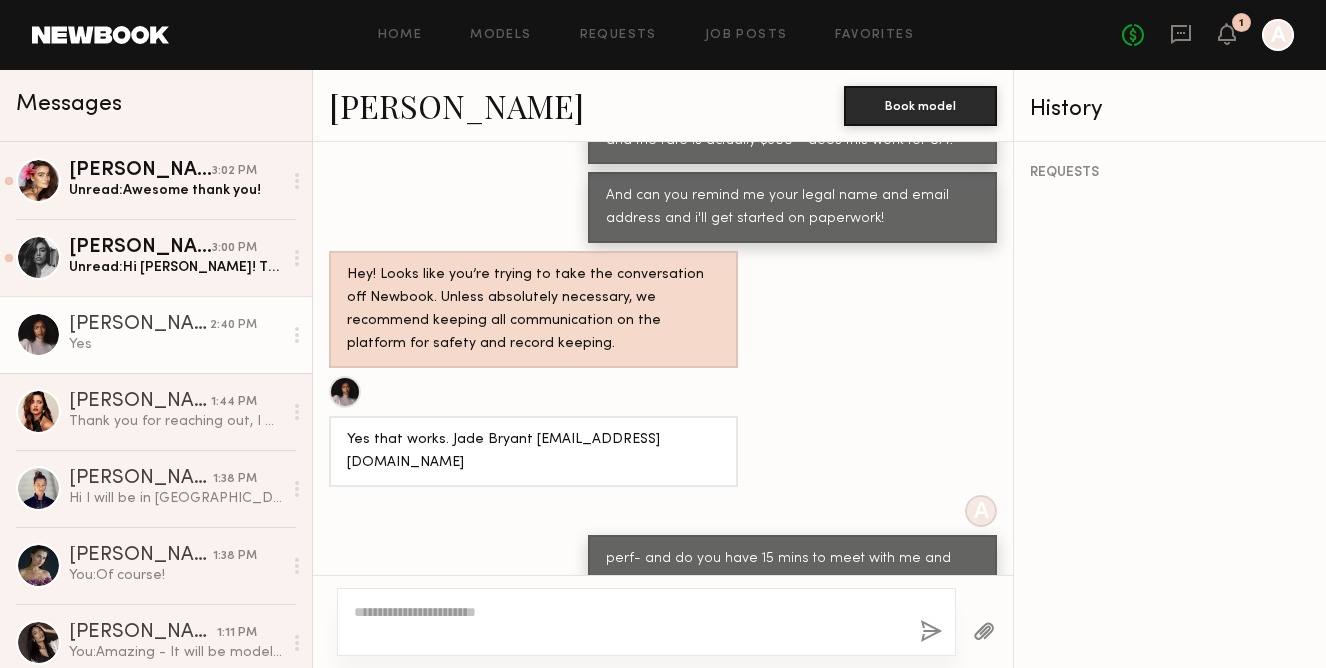 scroll, scrollTop: 1817, scrollLeft: 0, axis: vertical 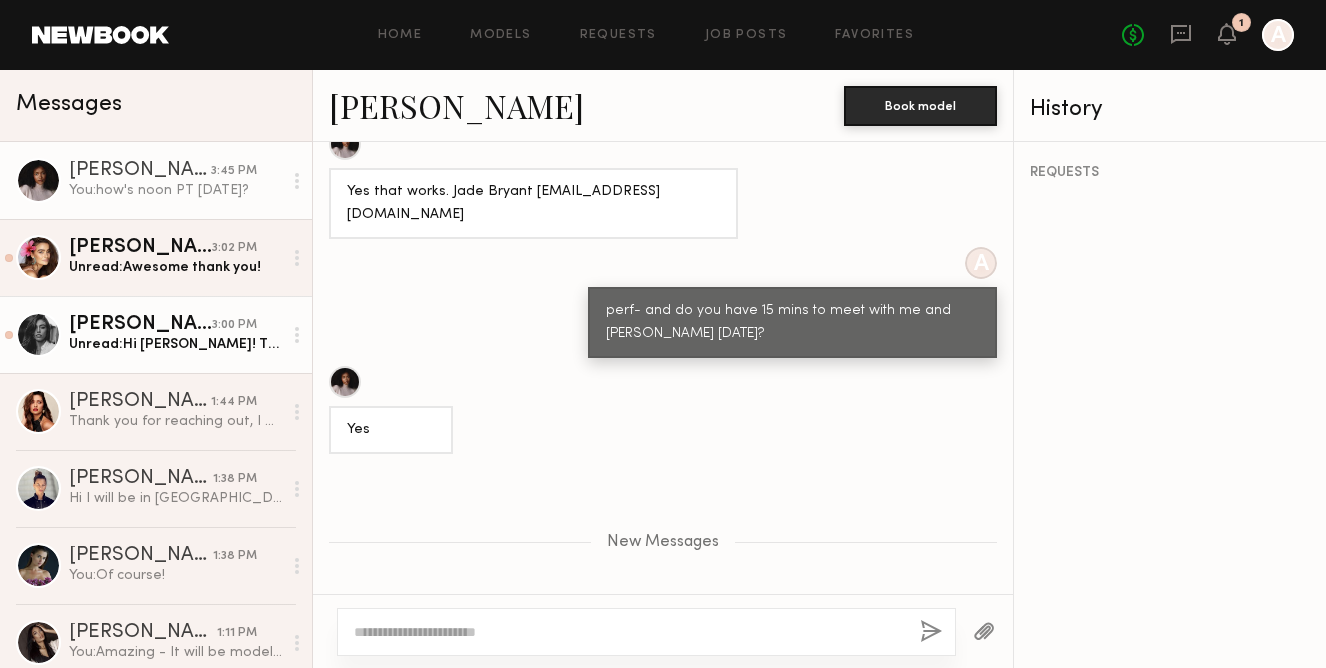 click on "Unread:  Hi Anne! Thanks for reaching out! I am interested and available 😊" 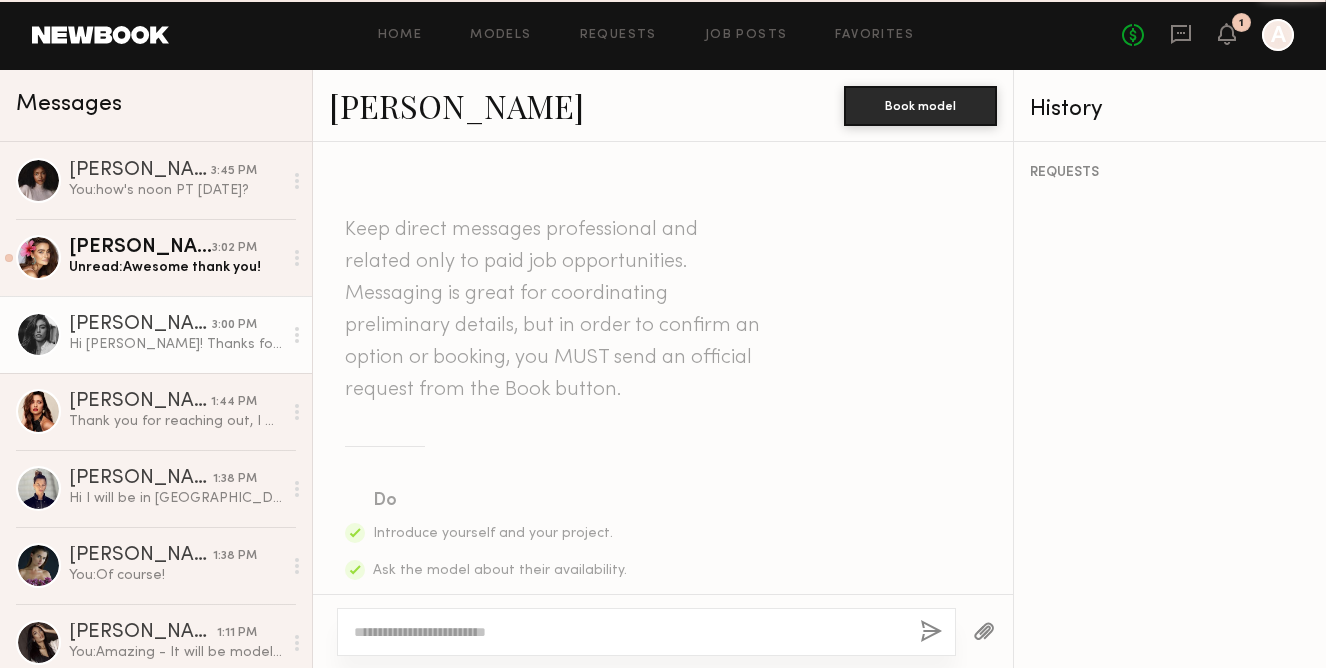 scroll, scrollTop: 744, scrollLeft: 0, axis: vertical 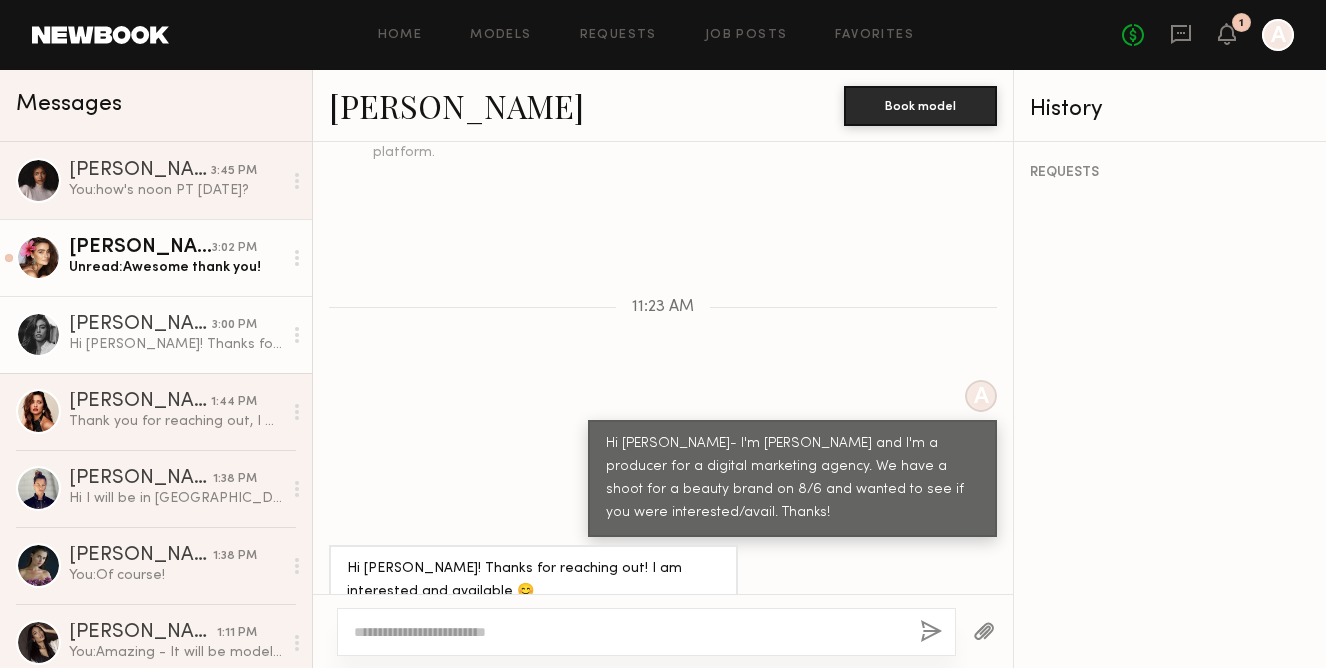 click on "Unread:  Awesome thank you!" 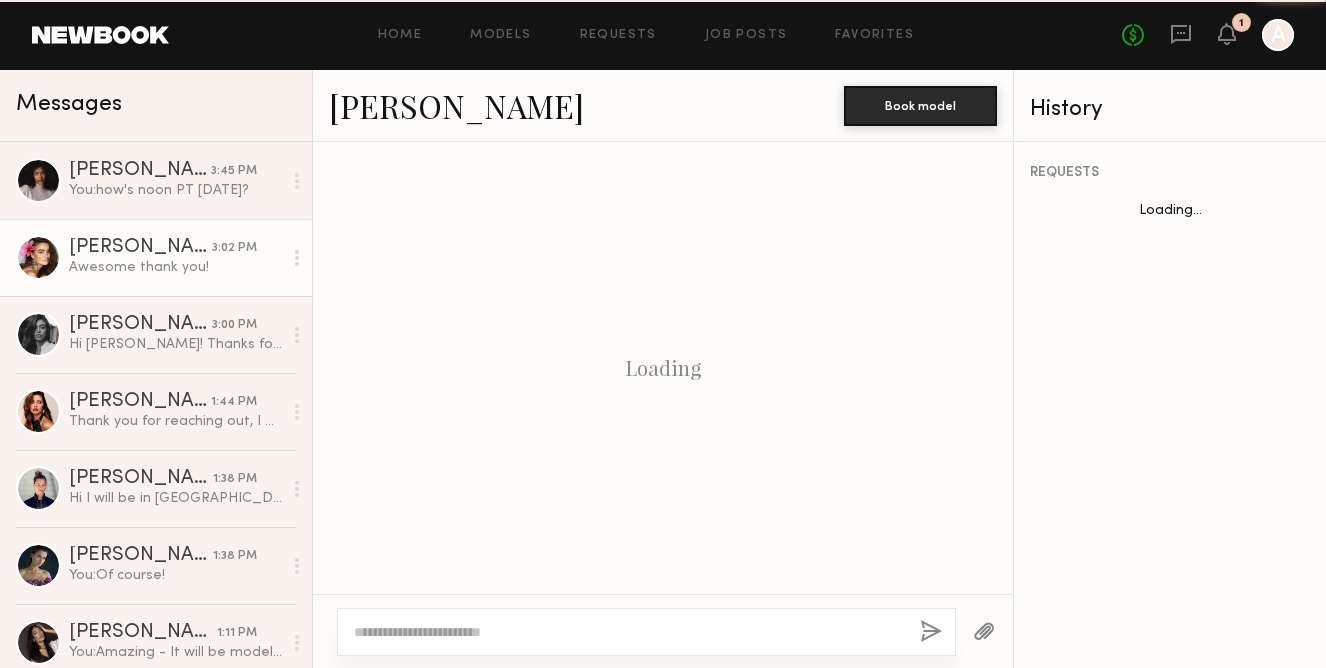 scroll, scrollTop: 1357, scrollLeft: 0, axis: vertical 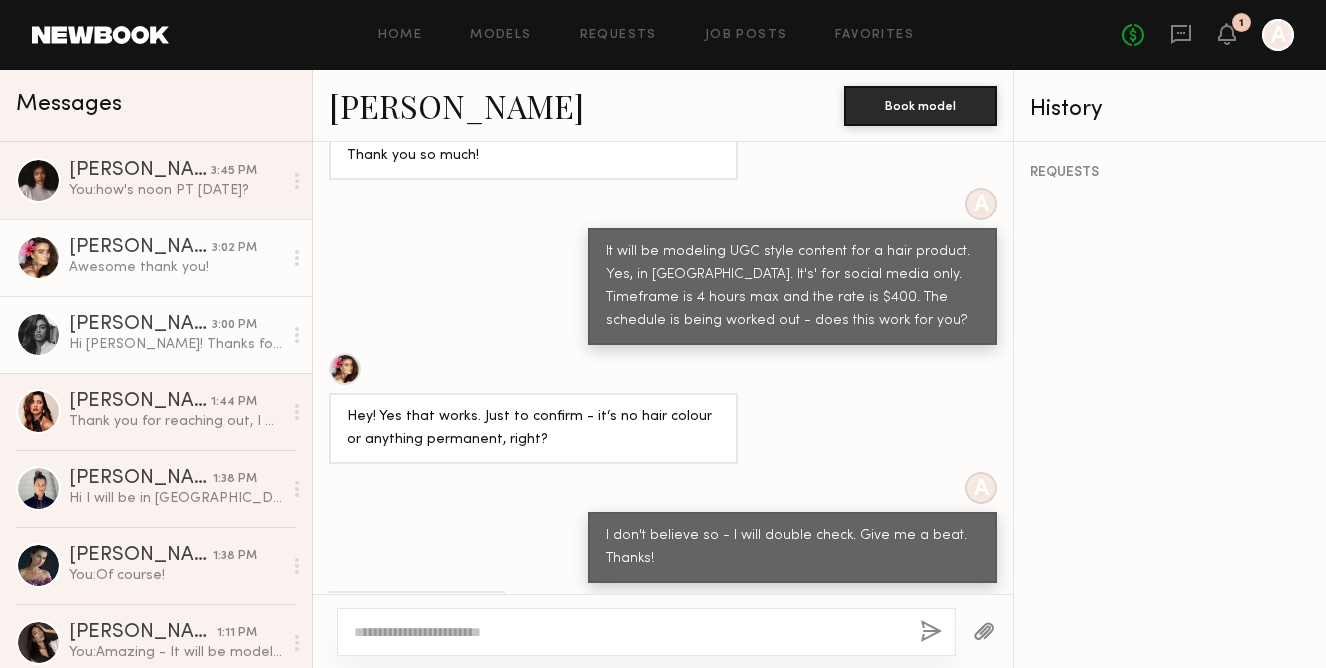 click on "Taylor F." 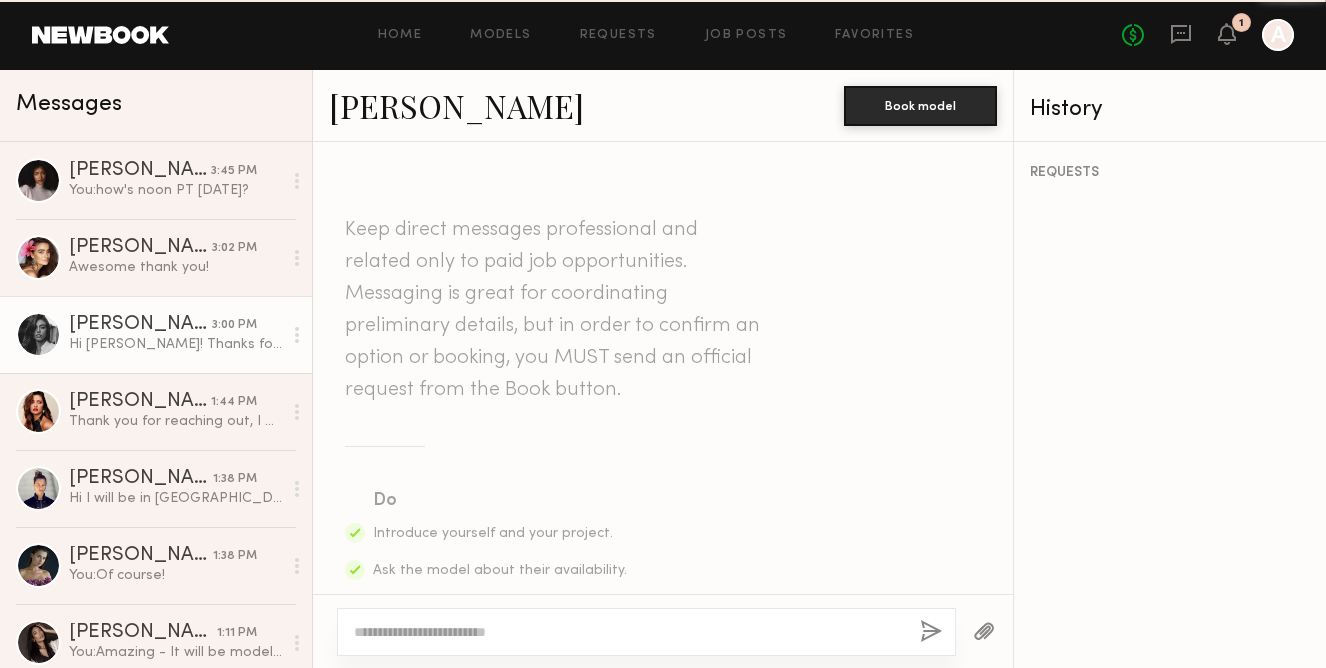 scroll, scrollTop: 744, scrollLeft: 0, axis: vertical 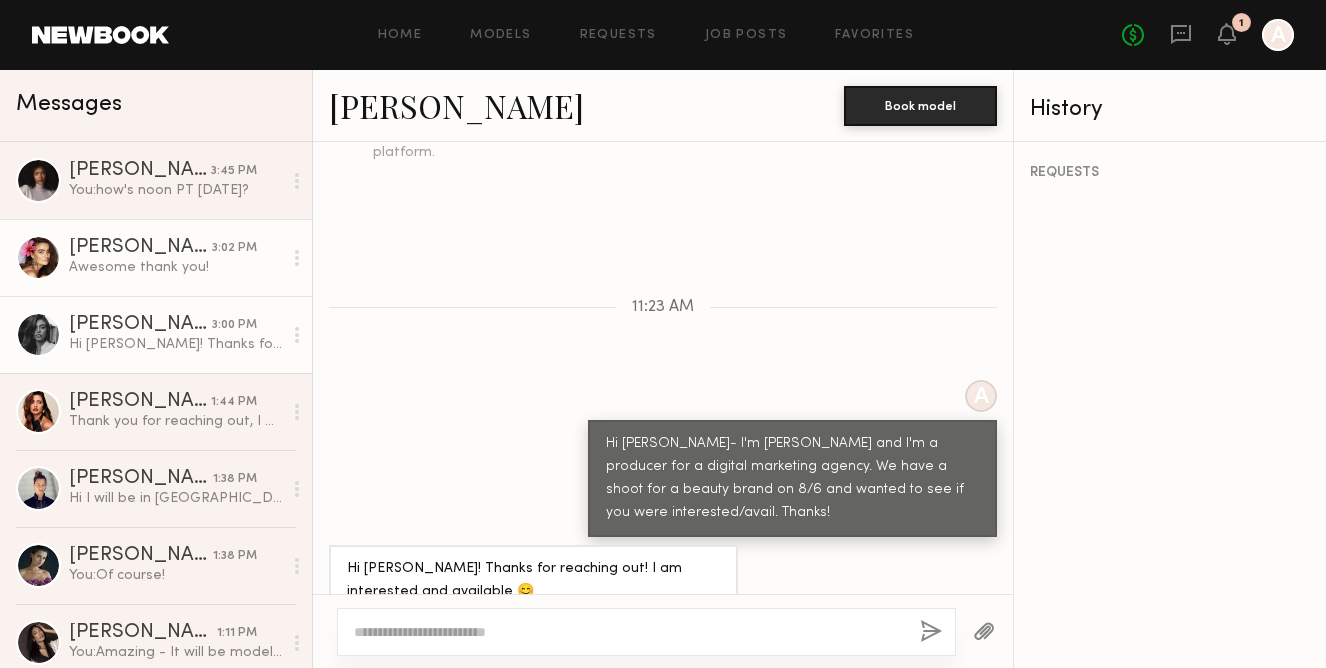 click on "Awesome thank you!" 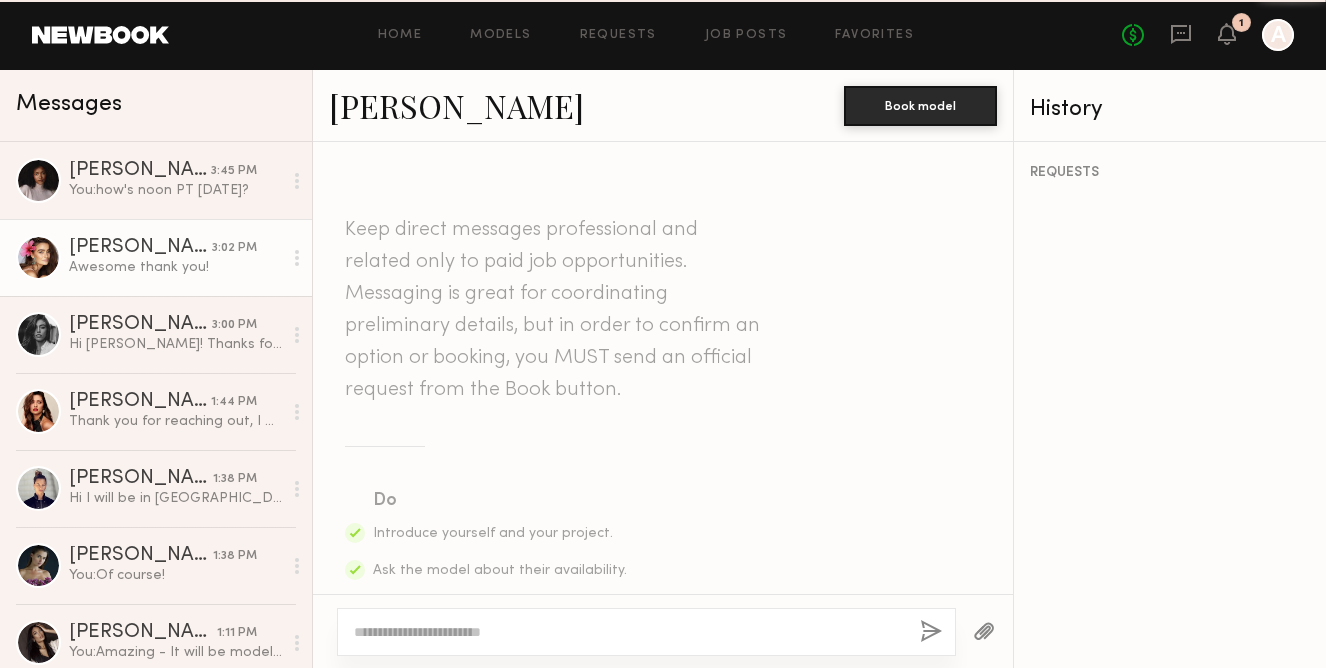 scroll, scrollTop: 1357, scrollLeft: 0, axis: vertical 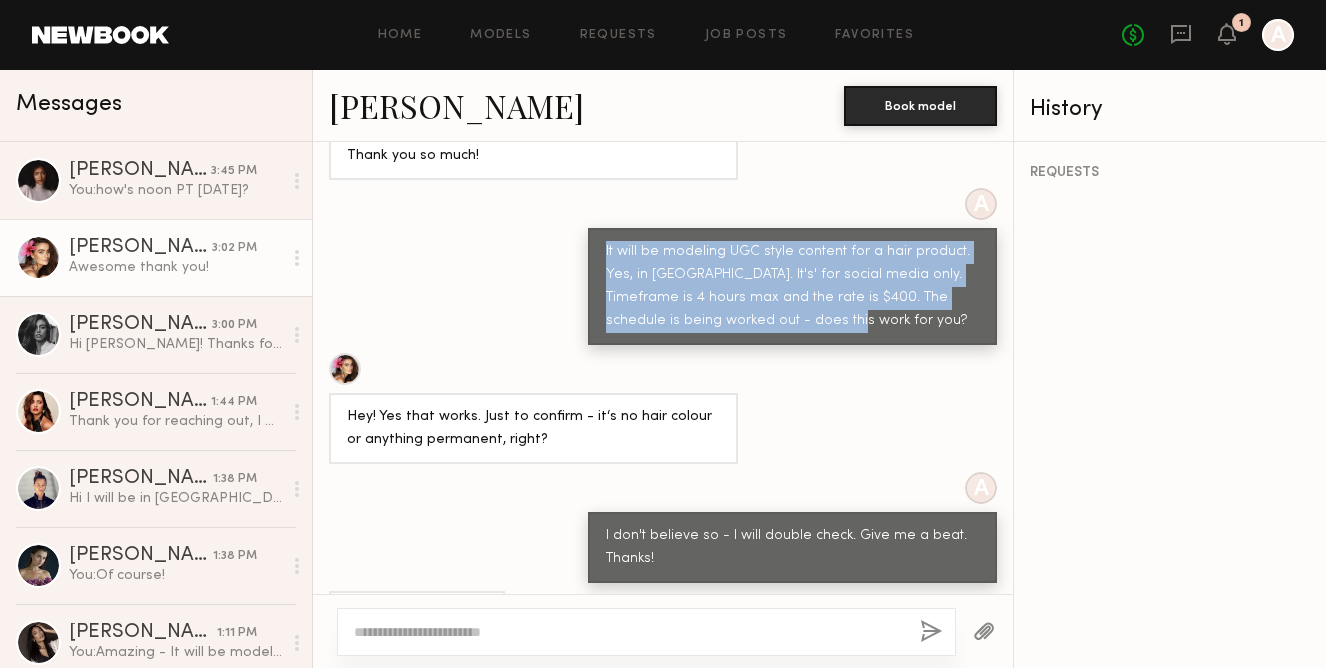 drag, startPoint x: 799, startPoint y: 278, endPoint x: 606, endPoint y: 195, distance: 210.09045 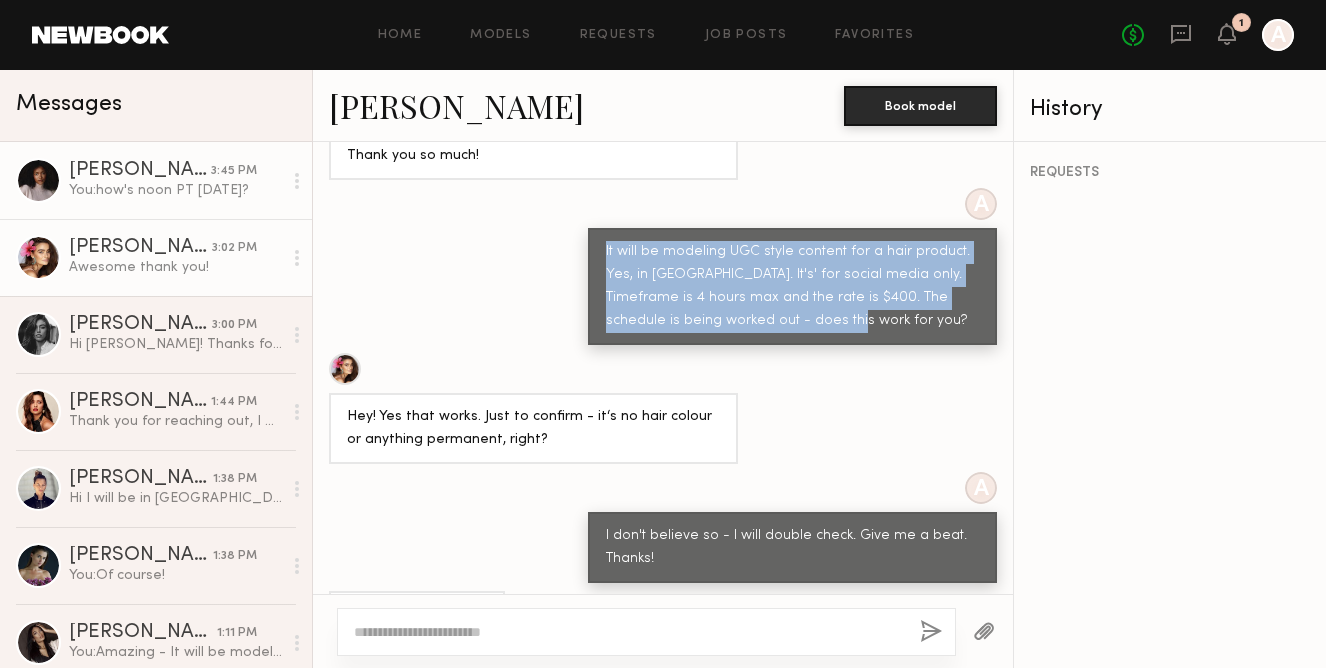 click on "You:  how's noon PT tomorrow?" 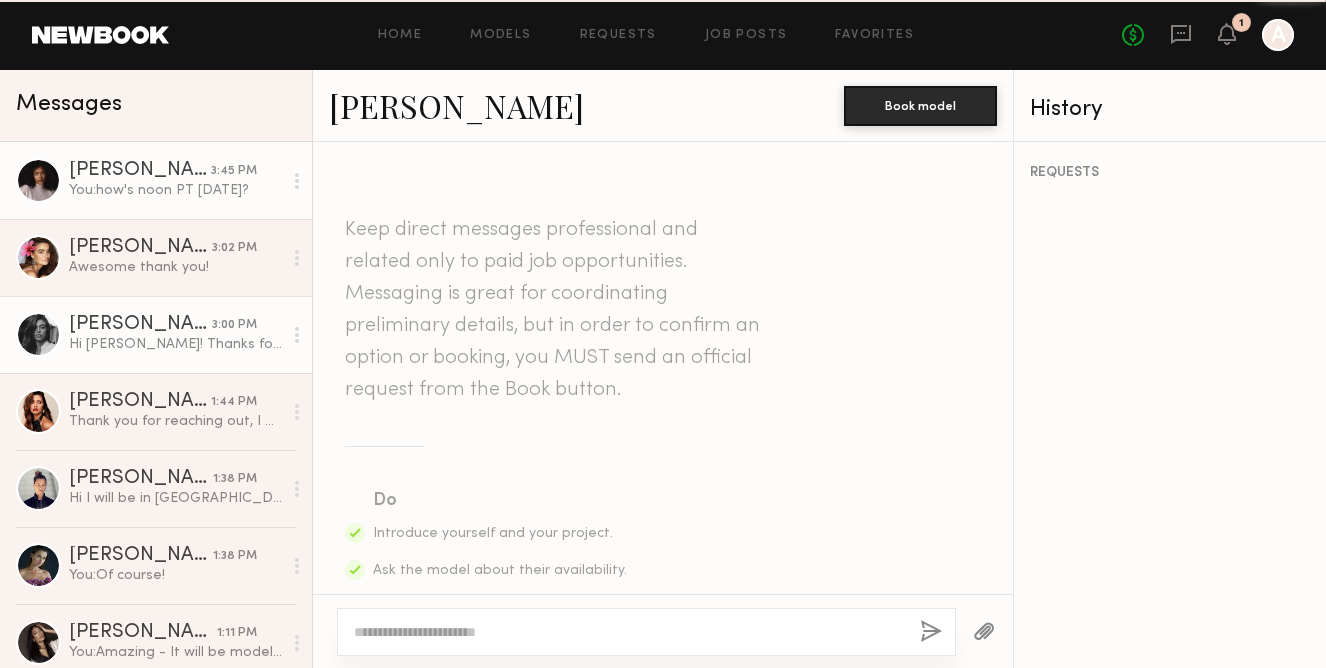 scroll, scrollTop: 1665, scrollLeft: 0, axis: vertical 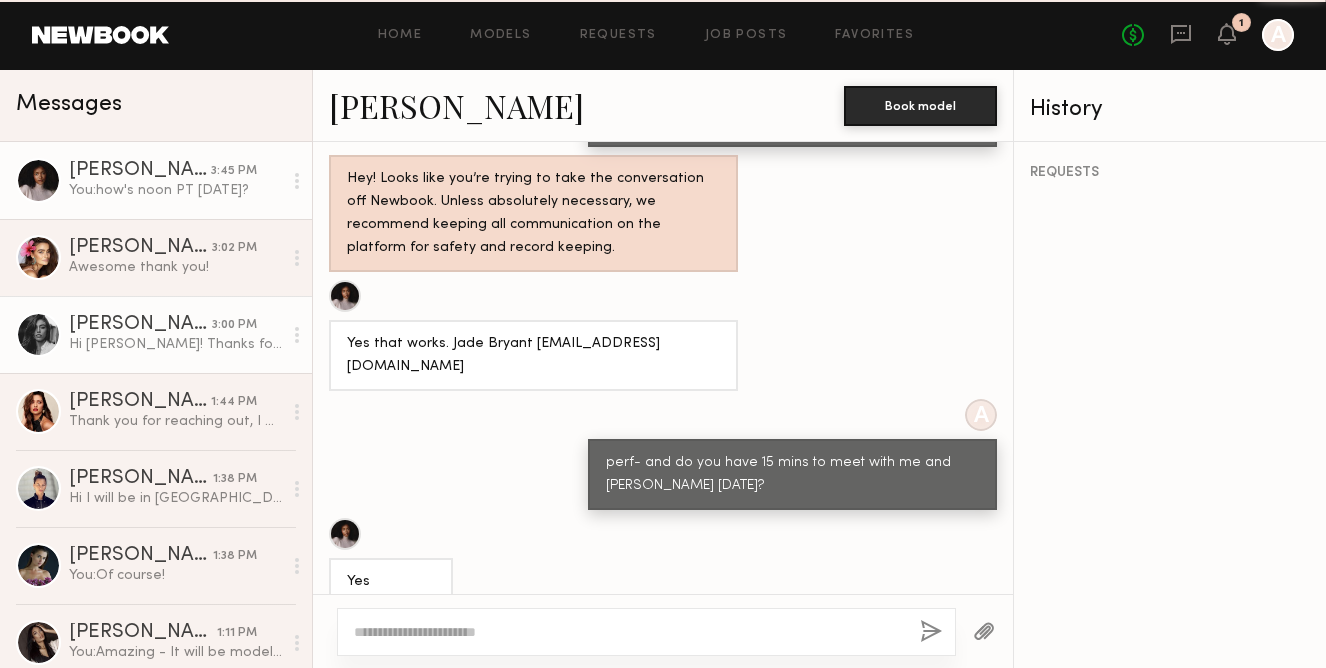 click on "Taylor F. 3:00 PM Hi Anne! Thanks for reaching out! I am interested and available 😊" 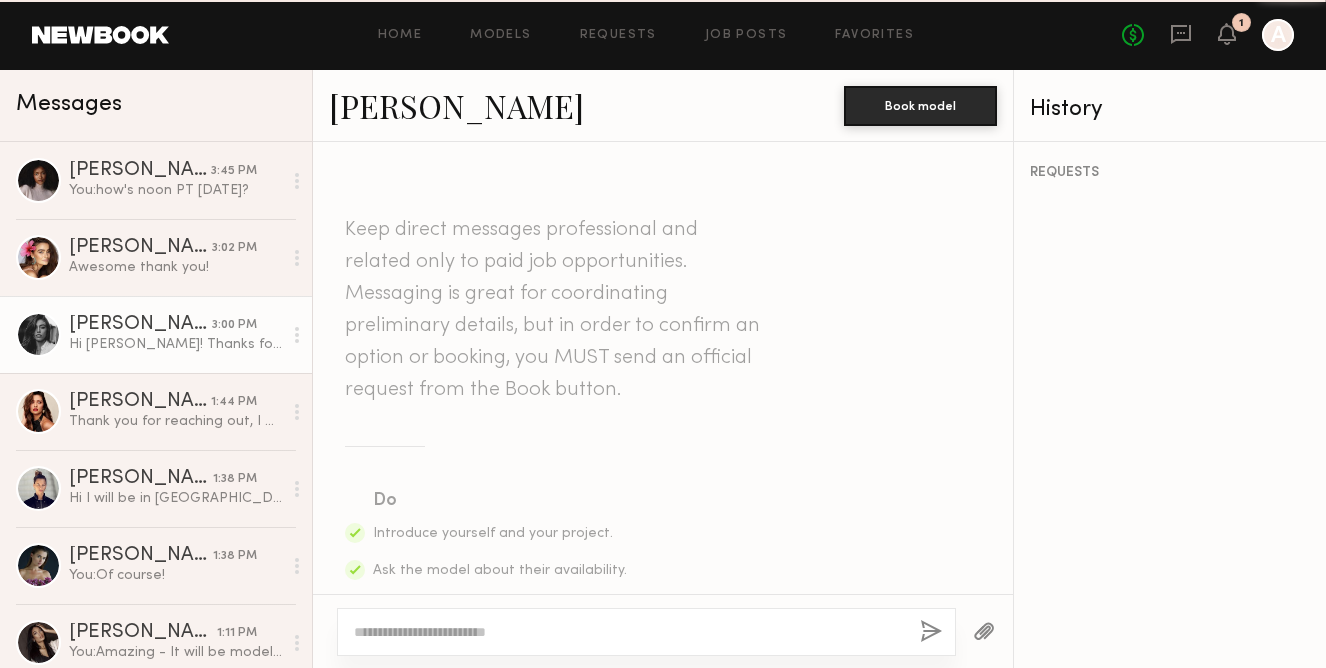scroll, scrollTop: 744, scrollLeft: 0, axis: vertical 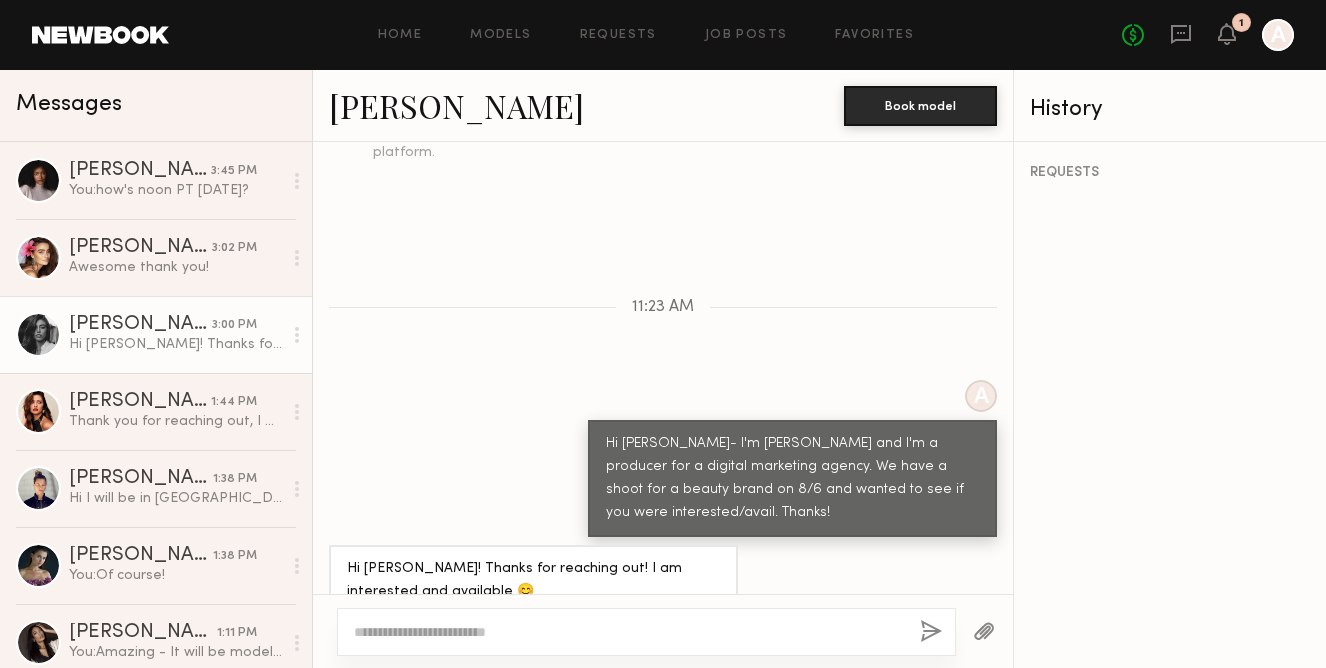 click 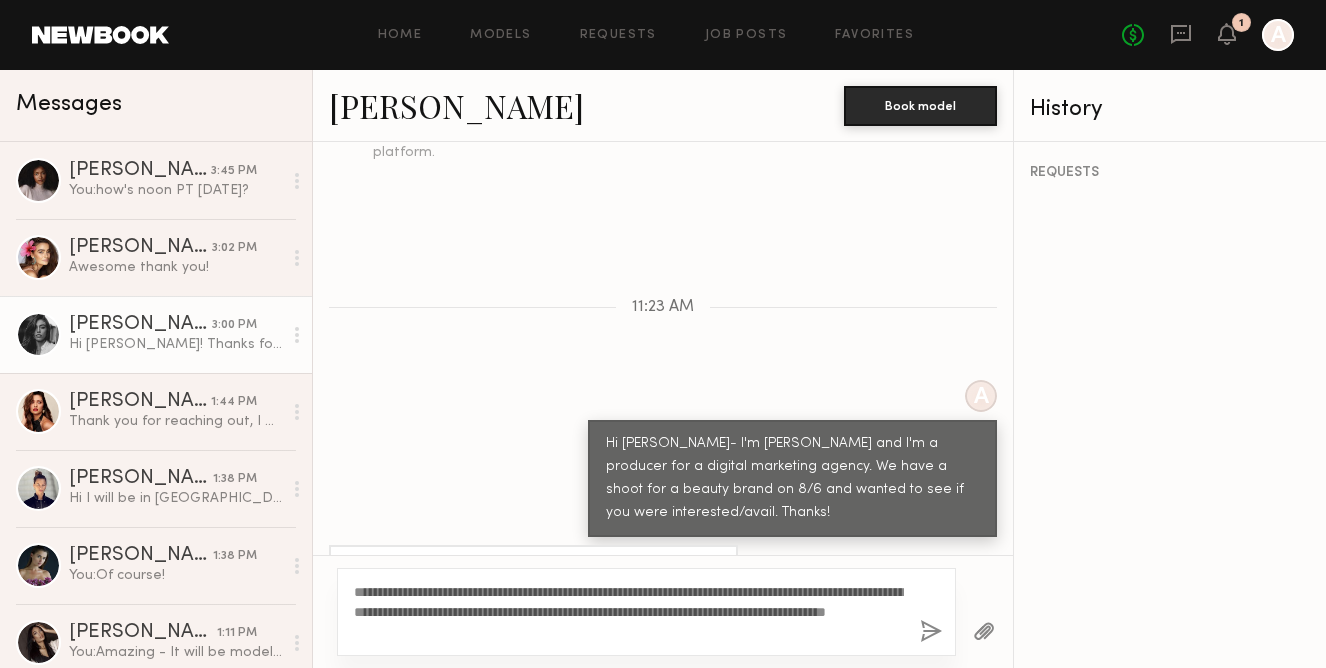 drag, startPoint x: 734, startPoint y: 592, endPoint x: 710, endPoint y: 590, distance: 24.083189 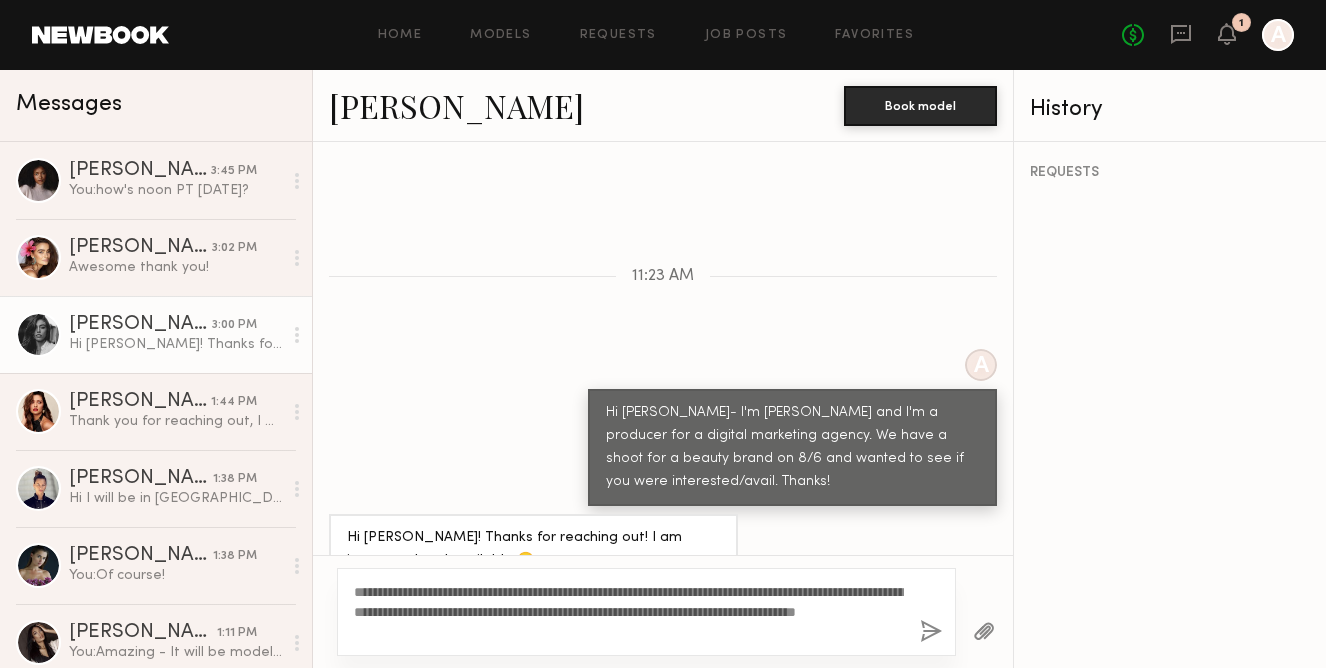 scroll, scrollTop: 782, scrollLeft: 0, axis: vertical 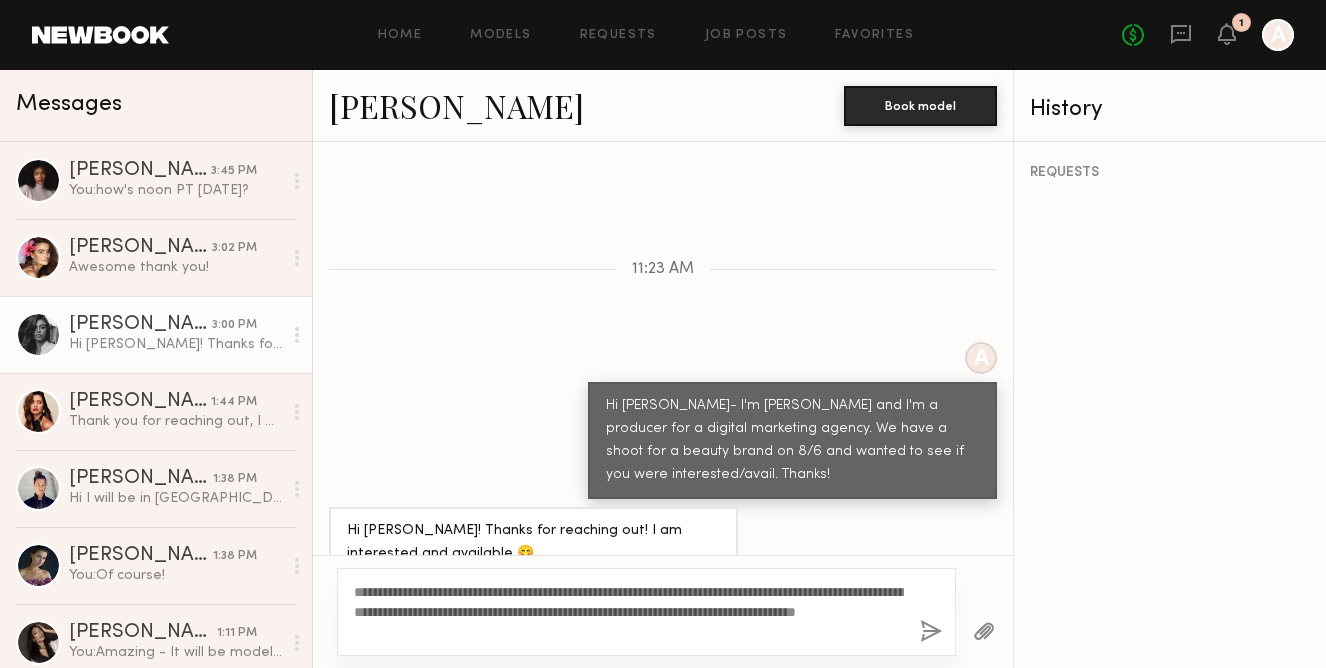 type on "**********" 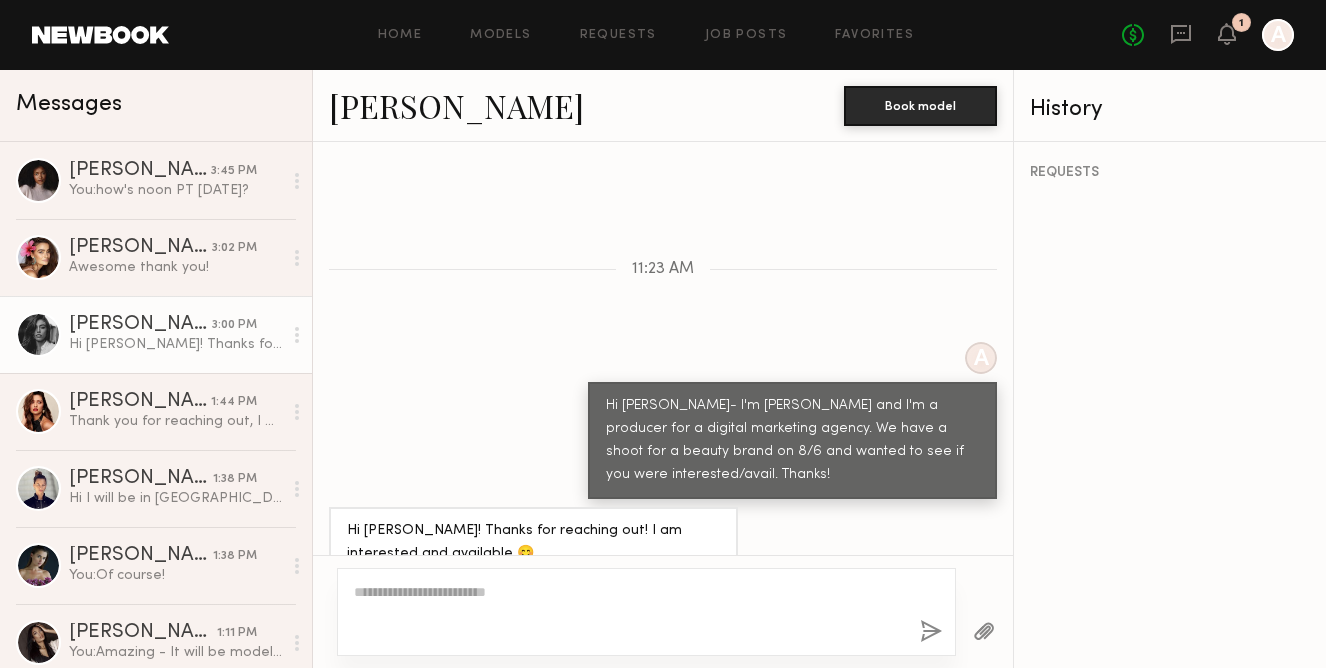 scroll, scrollTop: 1061, scrollLeft: 0, axis: vertical 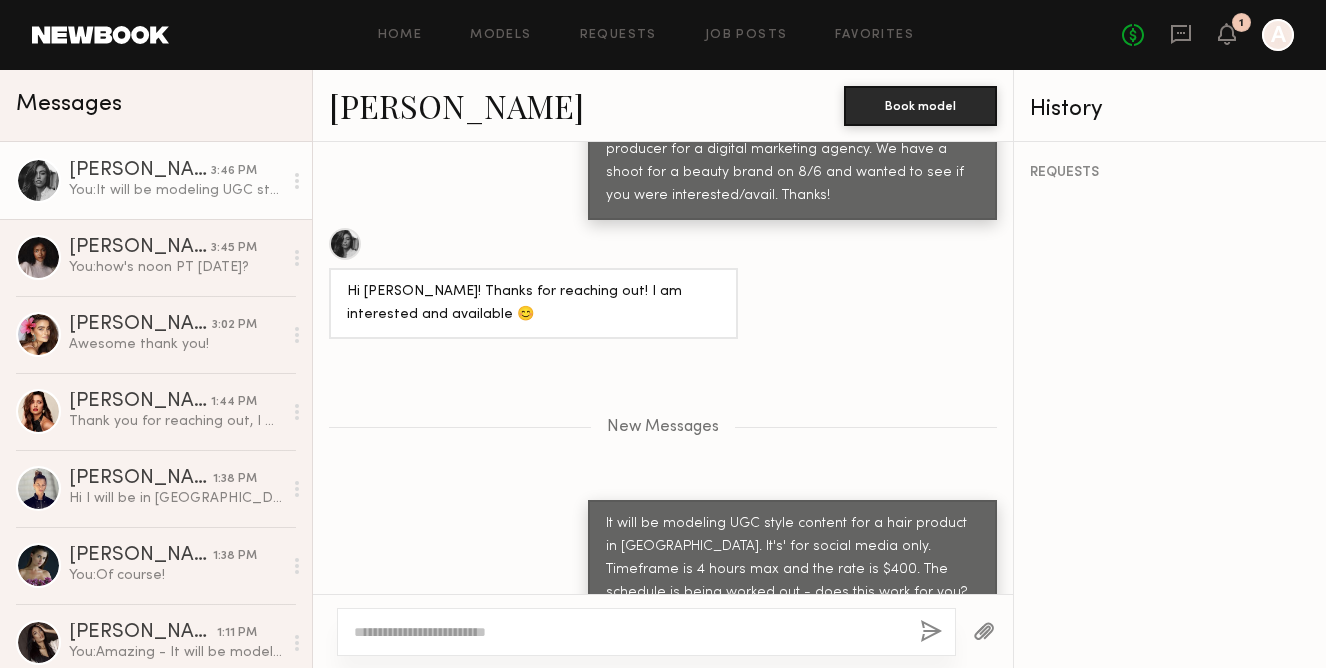 click on "Taylor F." 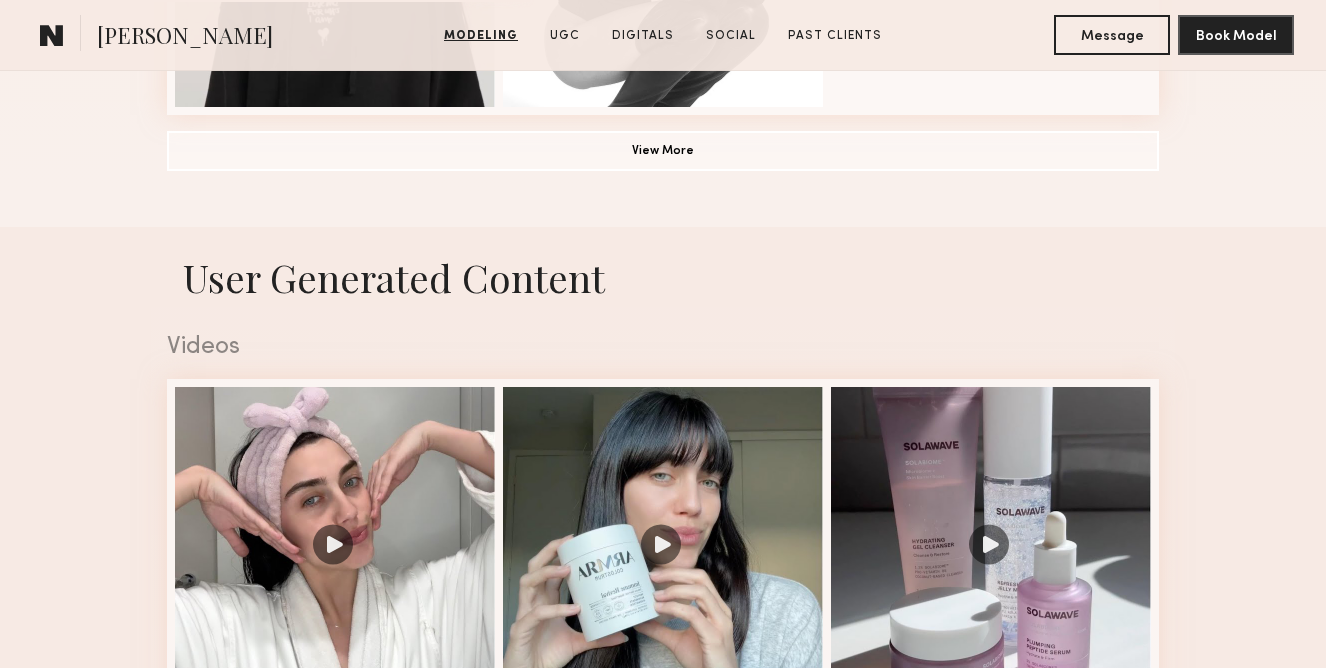 scroll, scrollTop: 1798, scrollLeft: 0, axis: vertical 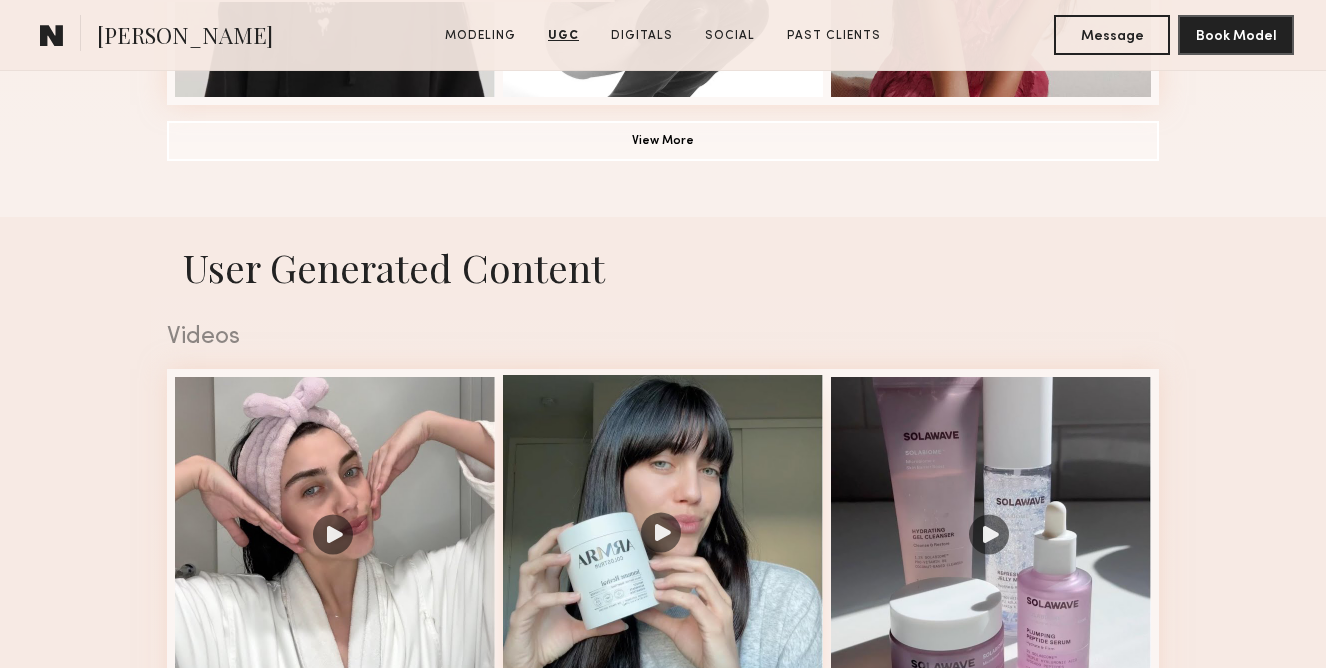 click at bounding box center [663, 535] 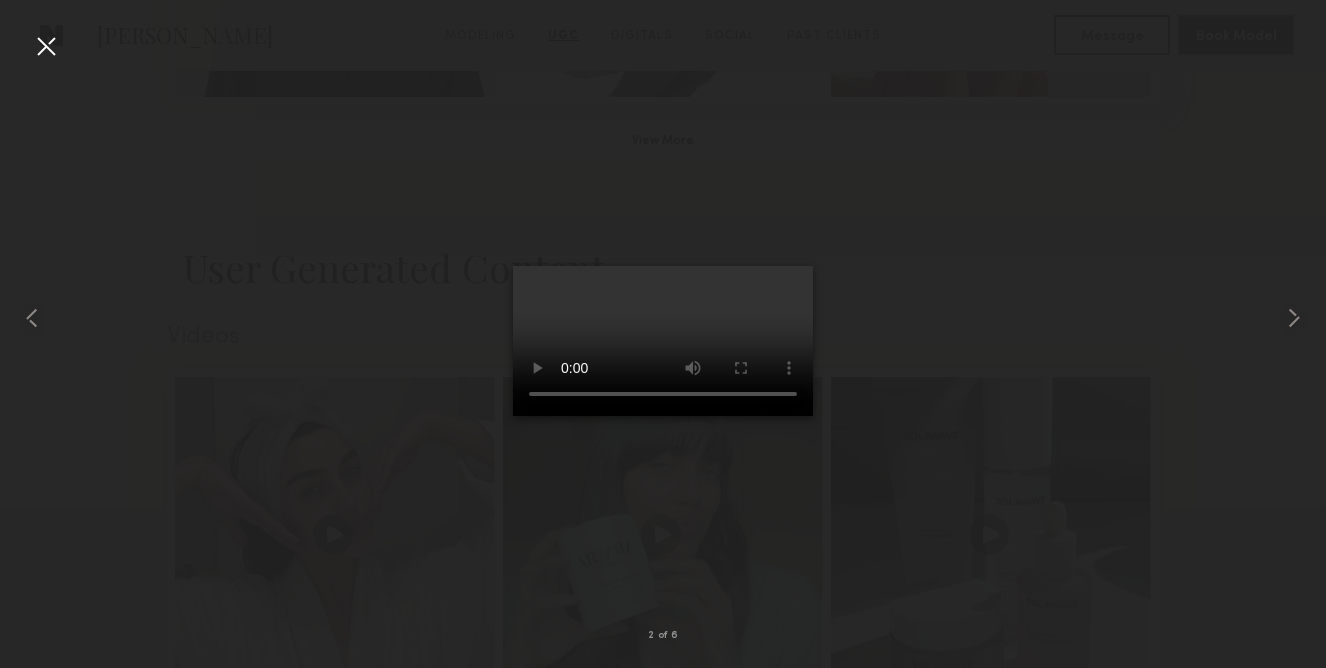 click at bounding box center [46, 46] 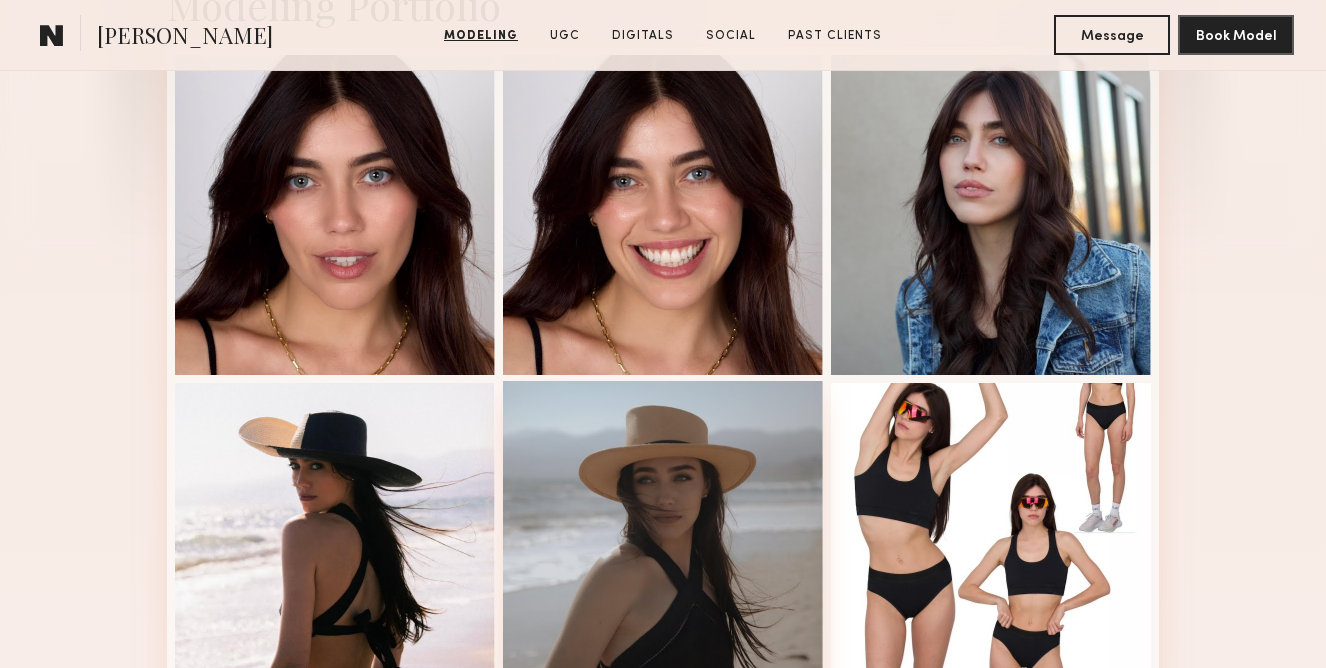 scroll, scrollTop: 518, scrollLeft: 0, axis: vertical 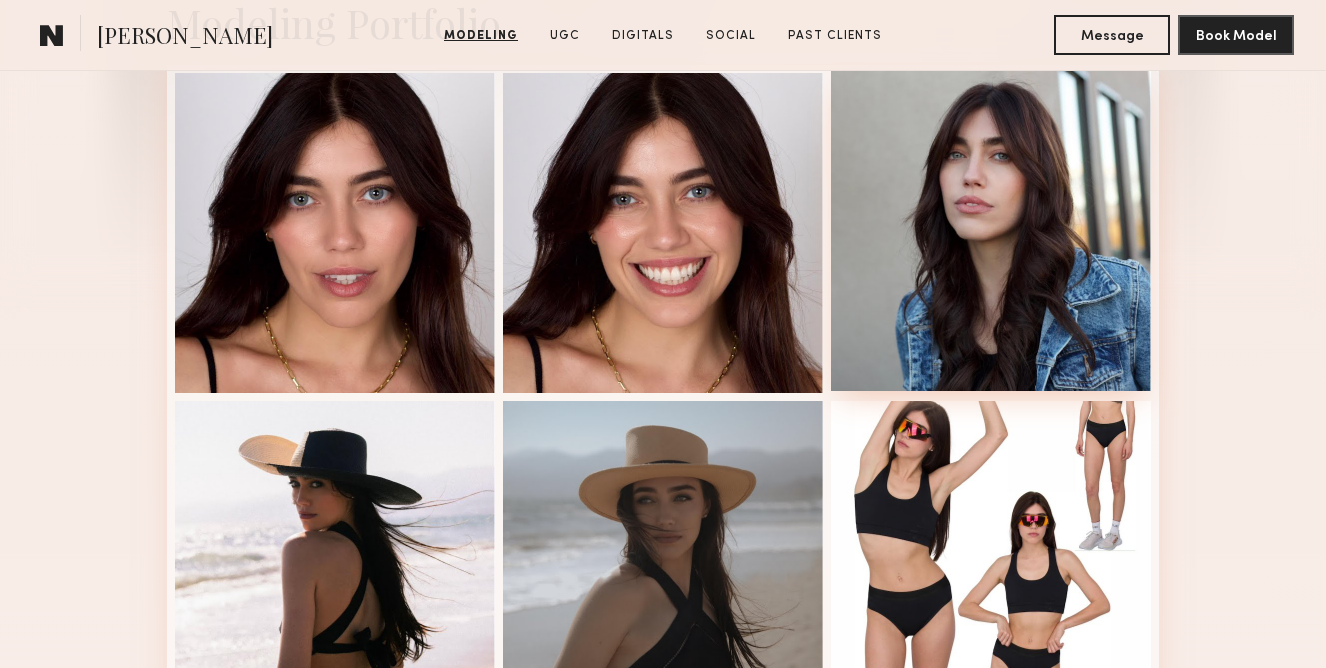 click at bounding box center [991, 231] 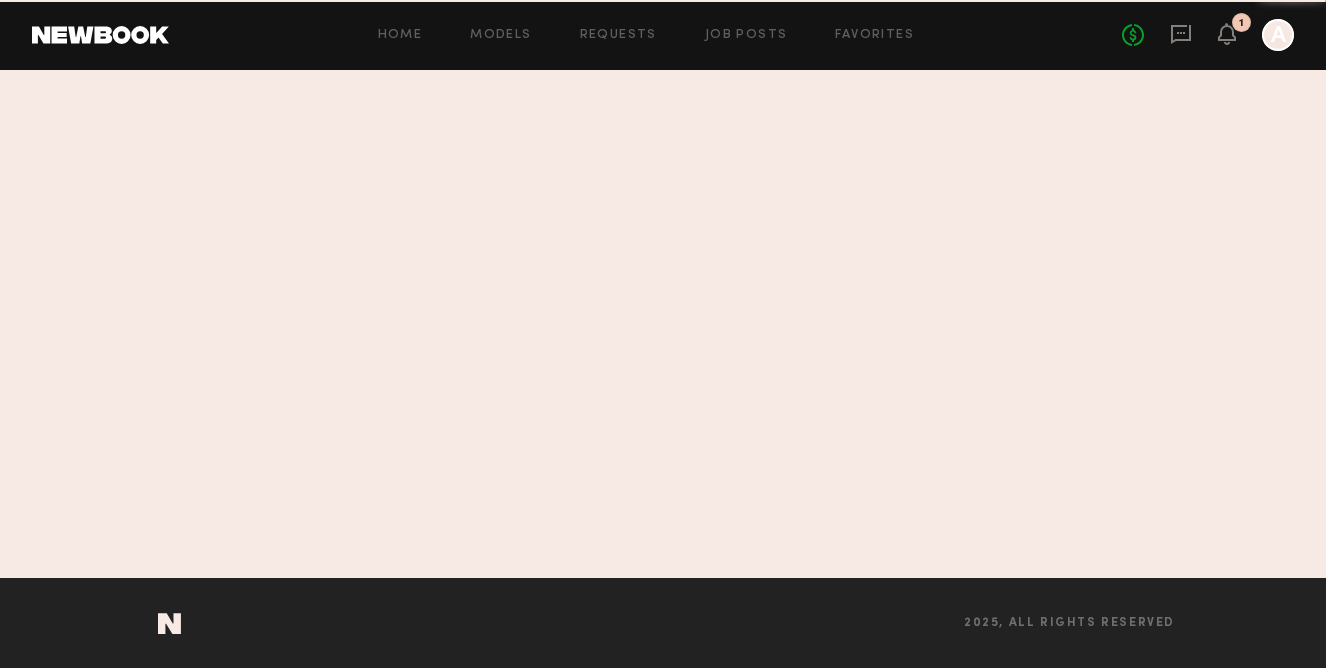 scroll, scrollTop: 0, scrollLeft: 0, axis: both 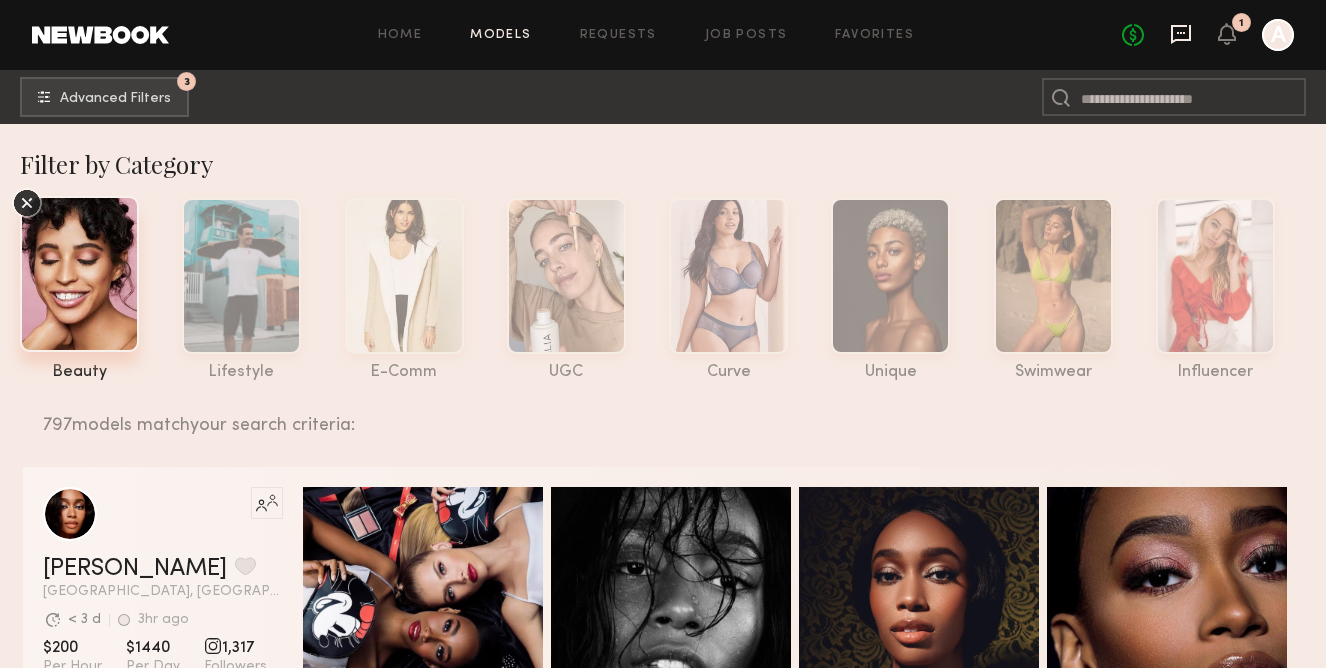 click 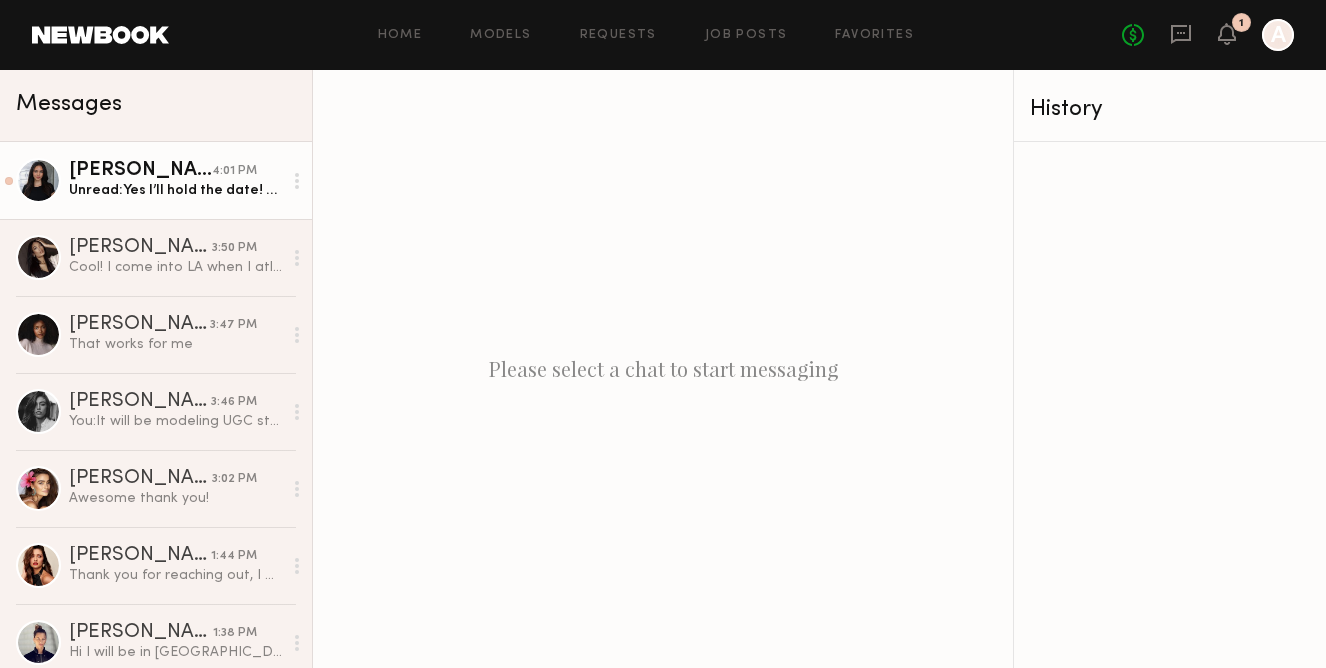 click on "Unread:  Yes I’ll hold the date! 💕but just as long is if afternoon" 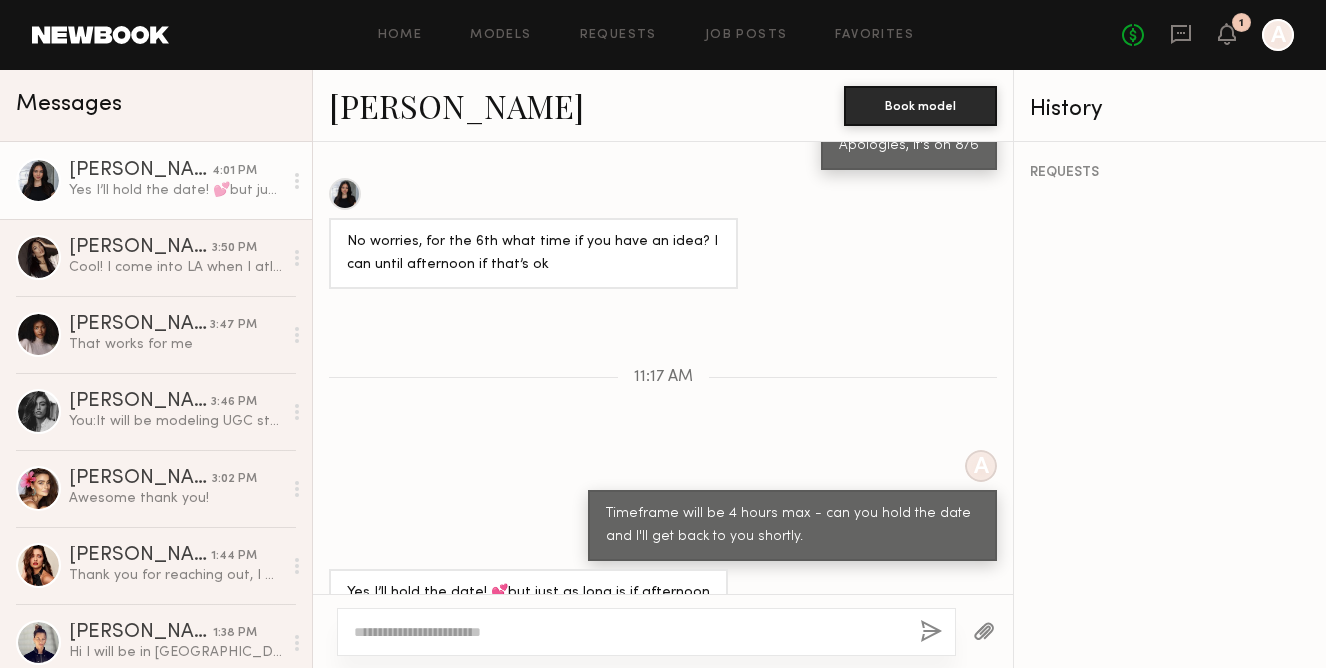scroll, scrollTop: 1410, scrollLeft: 0, axis: vertical 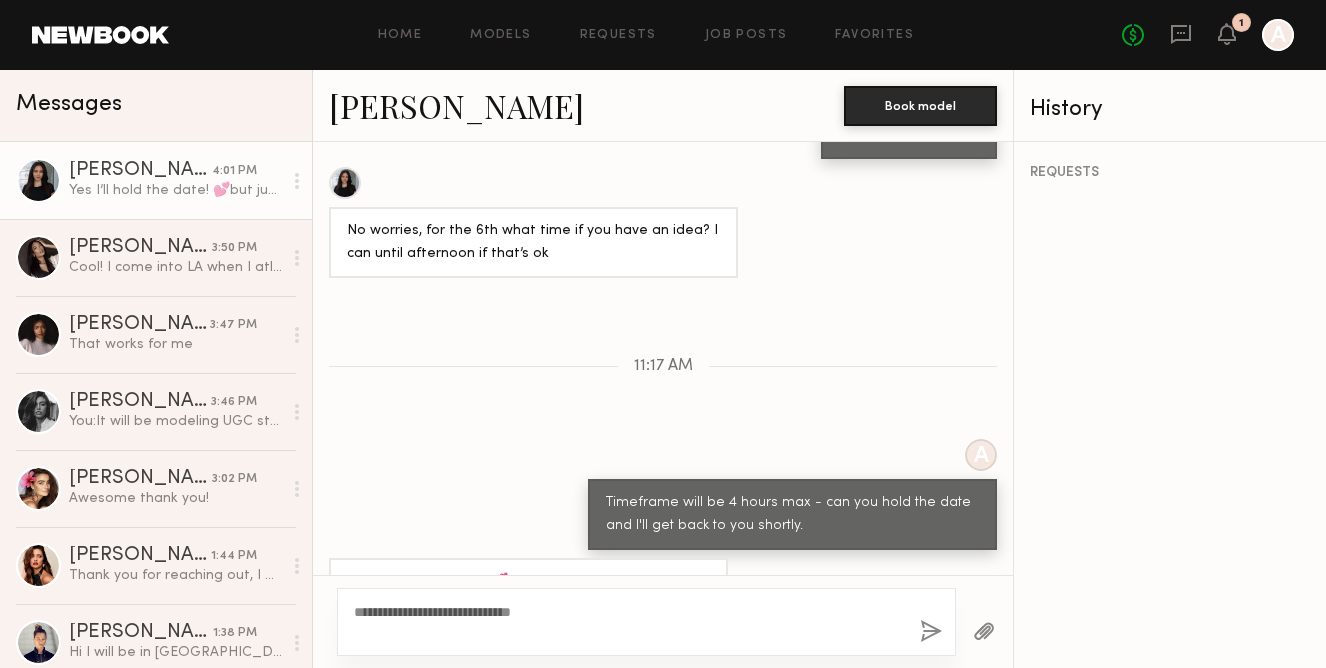 type on "**********" 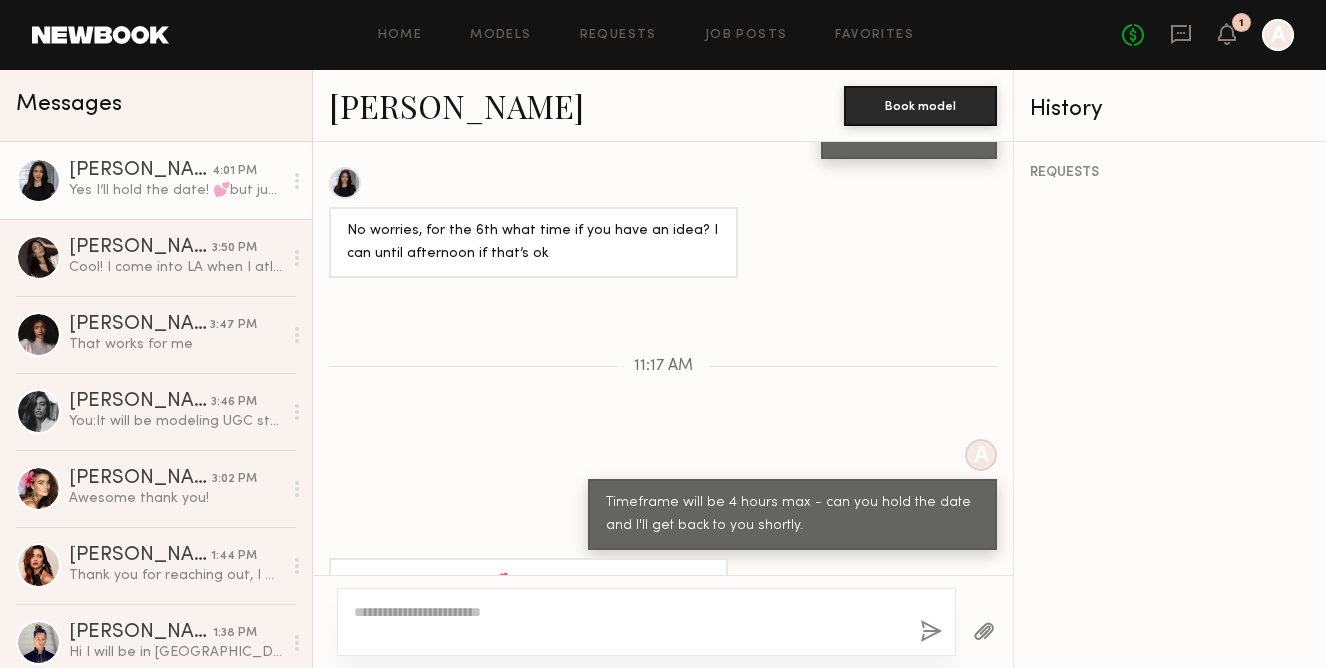 scroll, scrollTop: 1658, scrollLeft: 0, axis: vertical 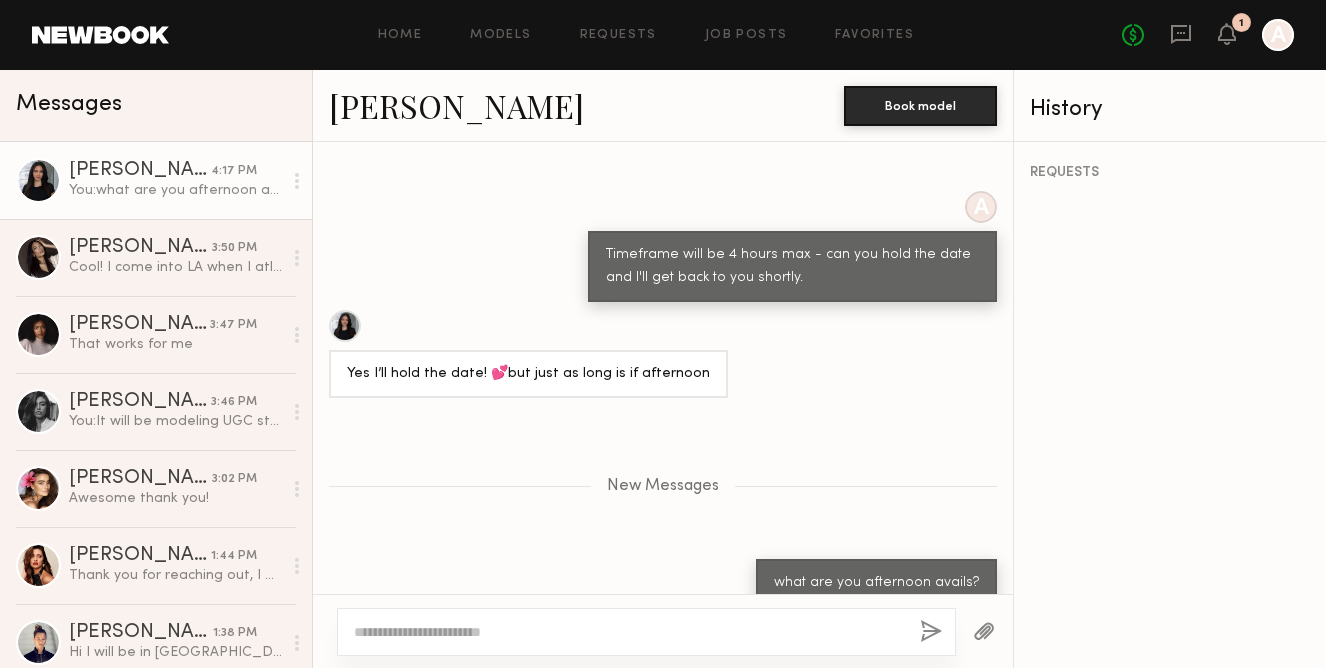 click on "Haley A. Book model" 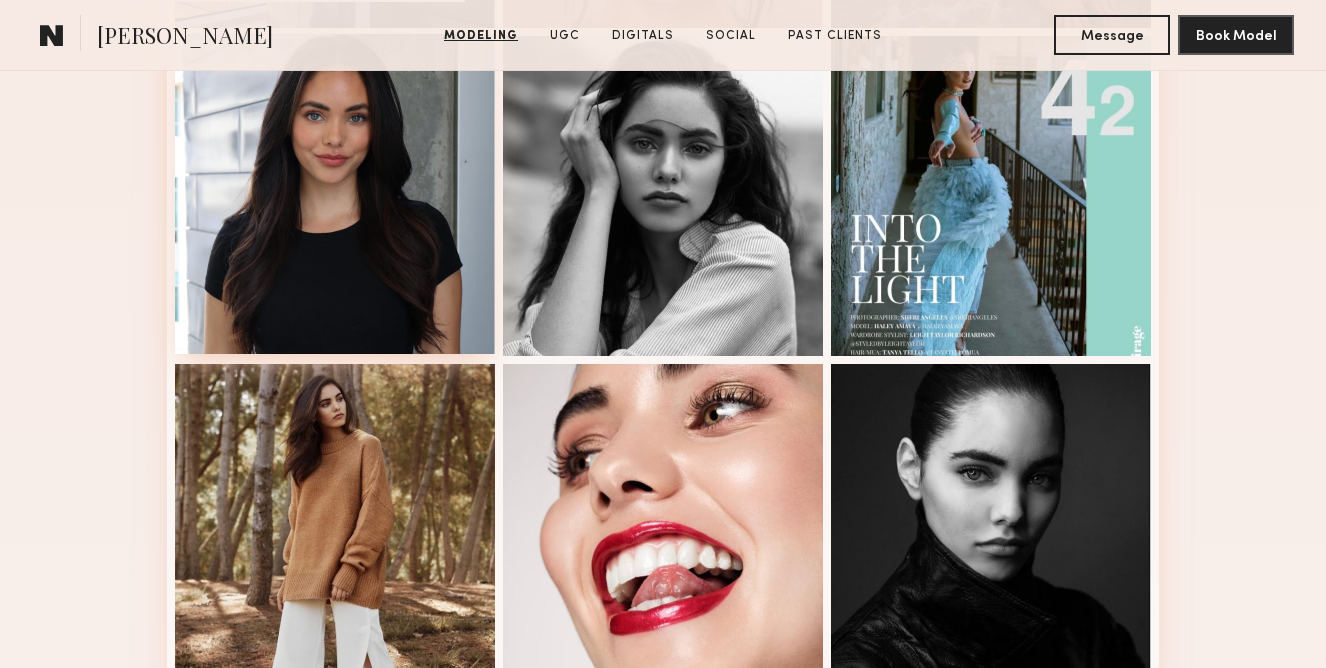 scroll, scrollTop: 904, scrollLeft: 0, axis: vertical 